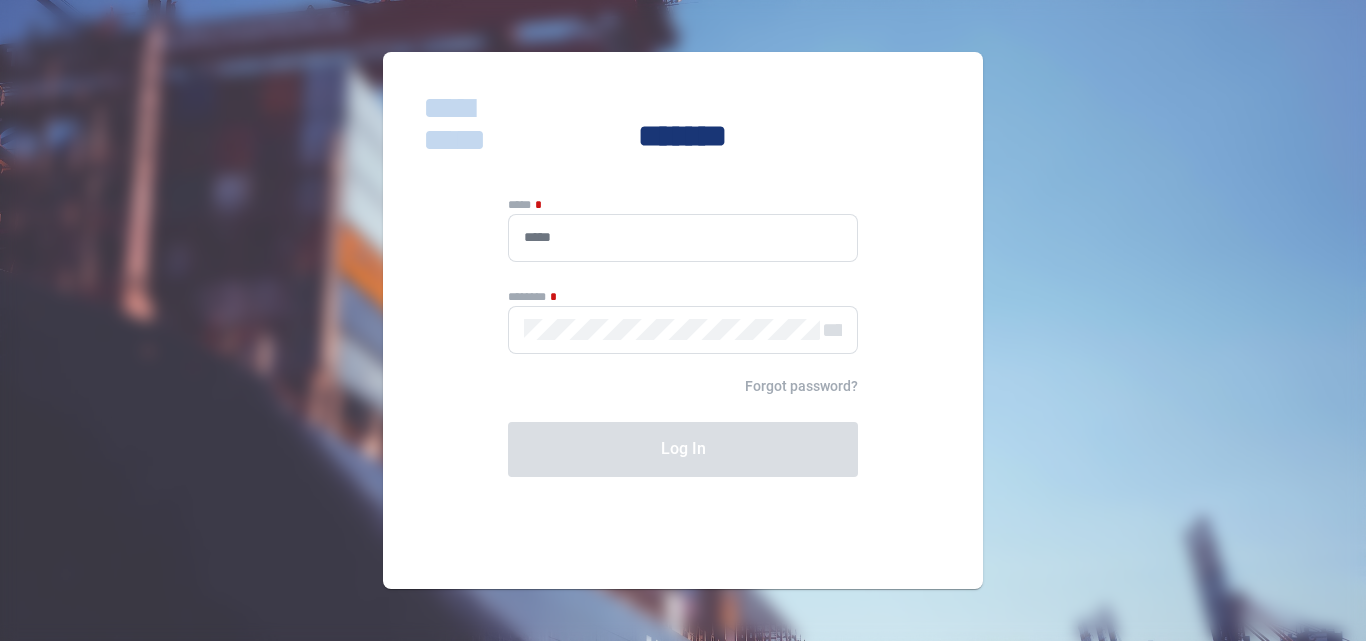 scroll, scrollTop: 0, scrollLeft: 0, axis: both 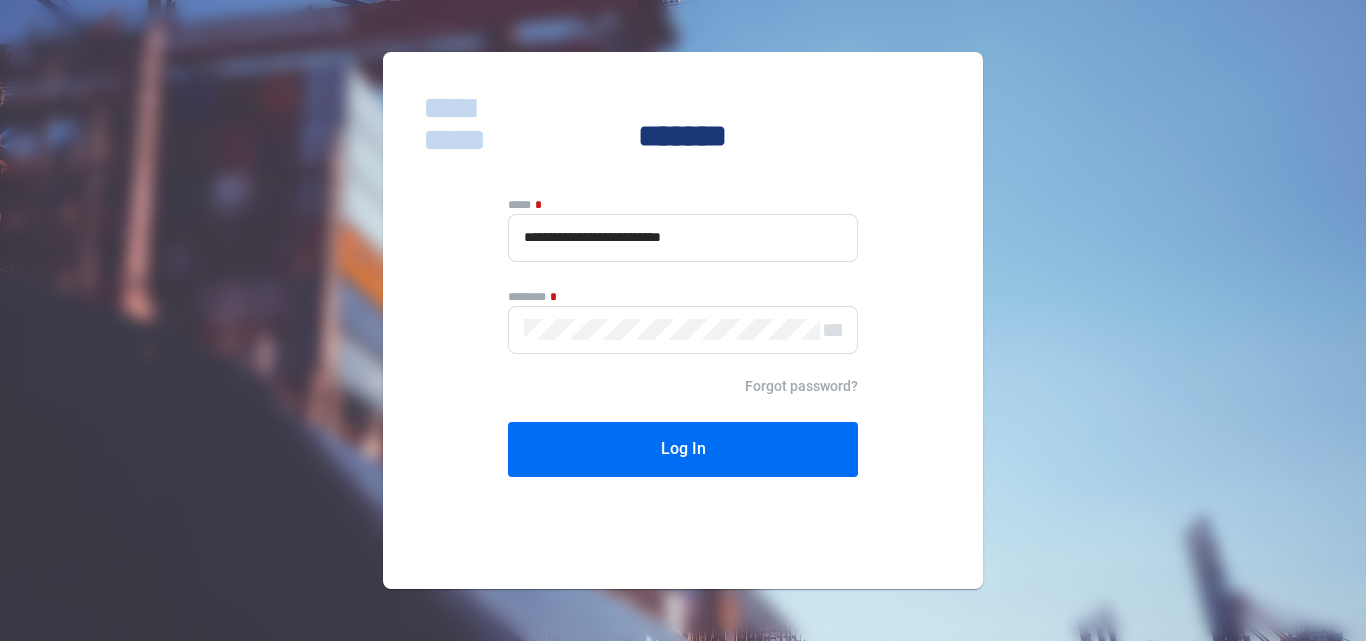 click at bounding box center [683, 320] 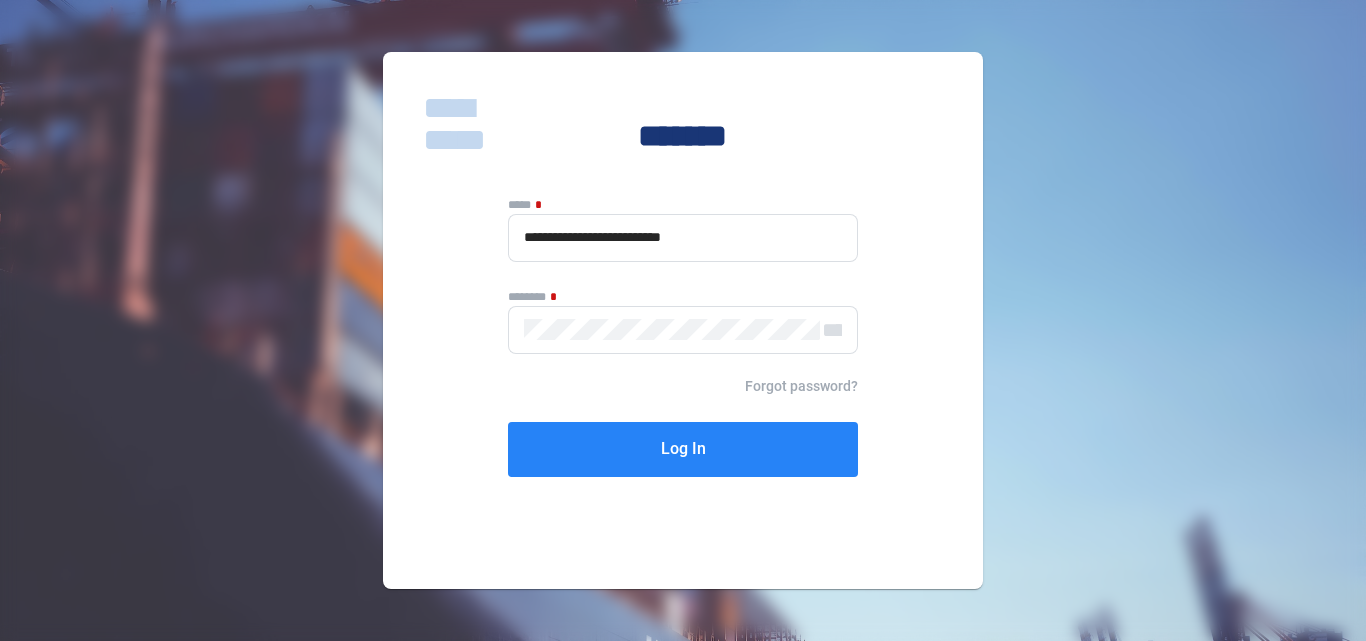 click on "Log In" at bounding box center [683, 449] 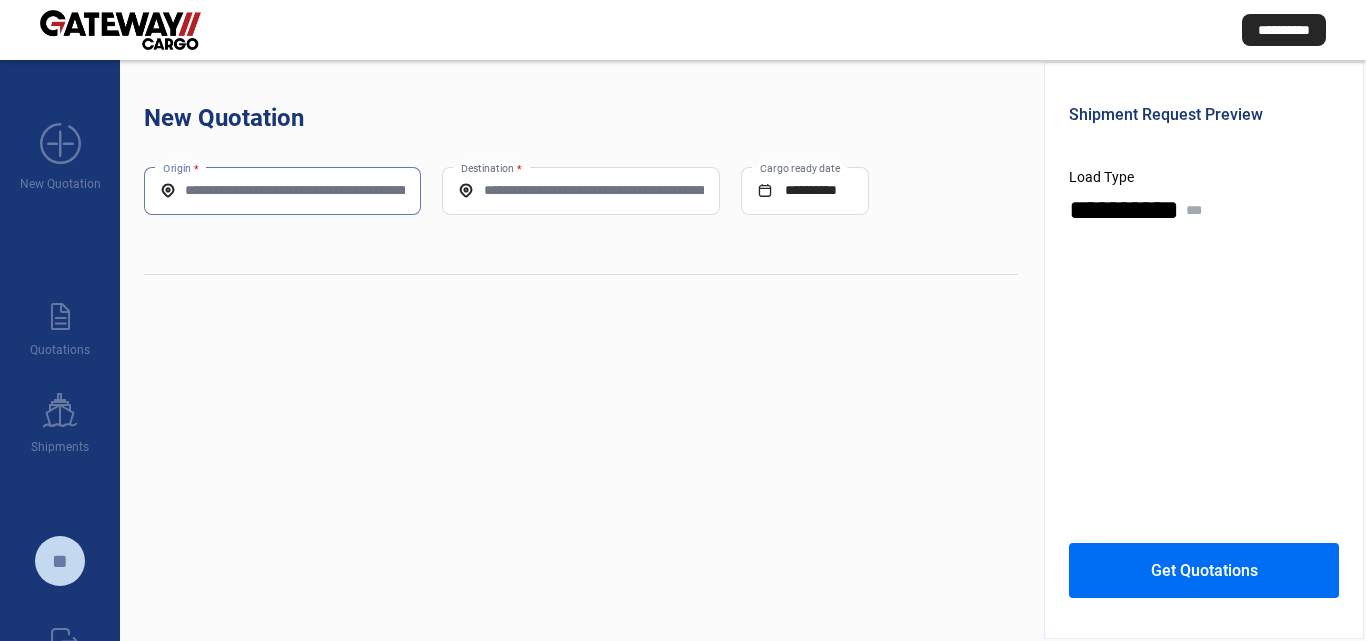 click on "Origin *" at bounding box center [282, 190] 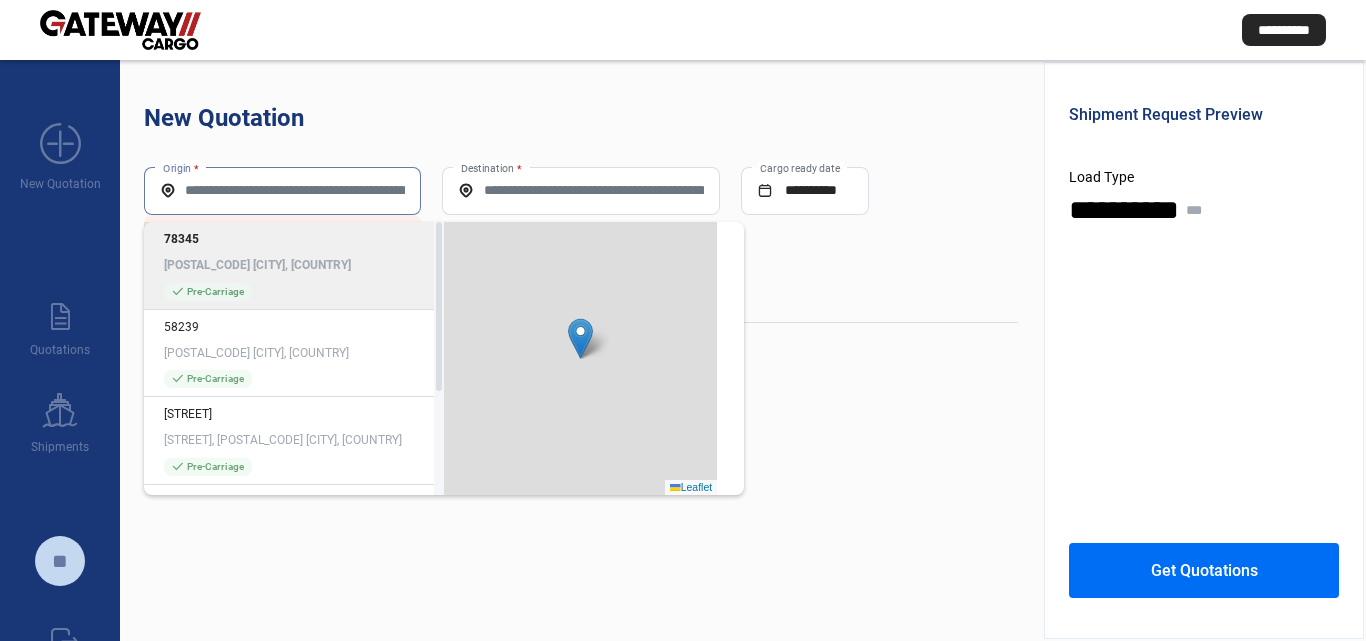 paste on "*****" 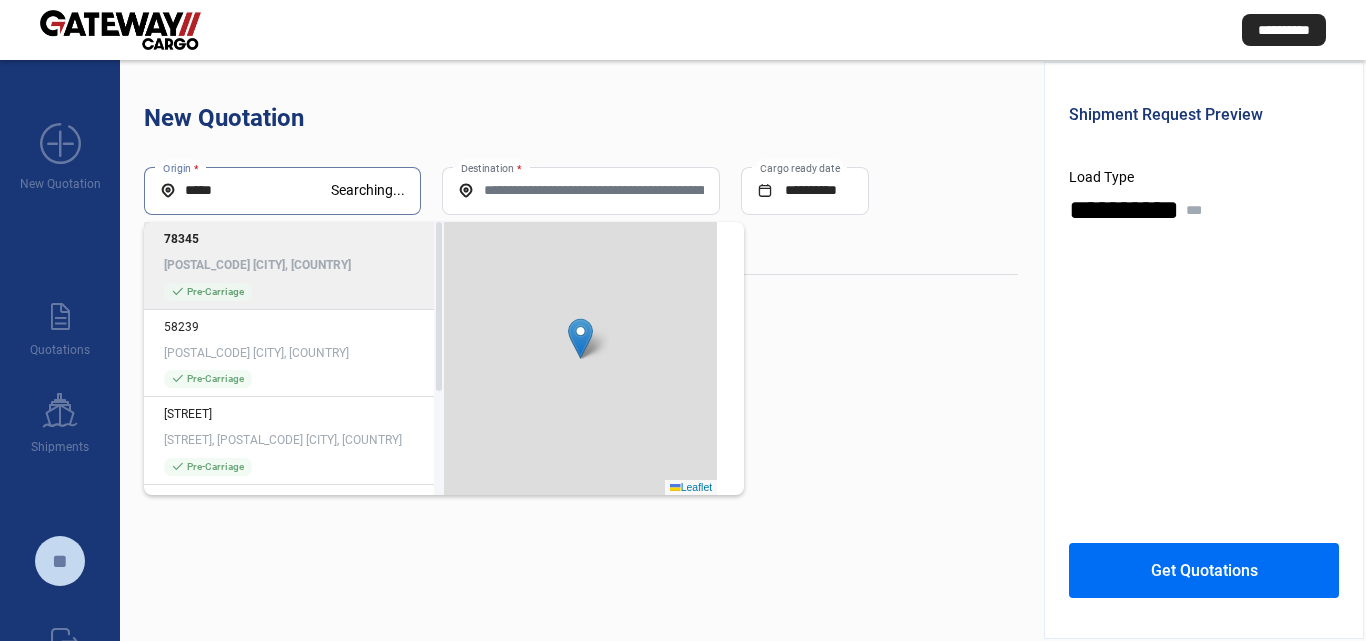 type on "*****" 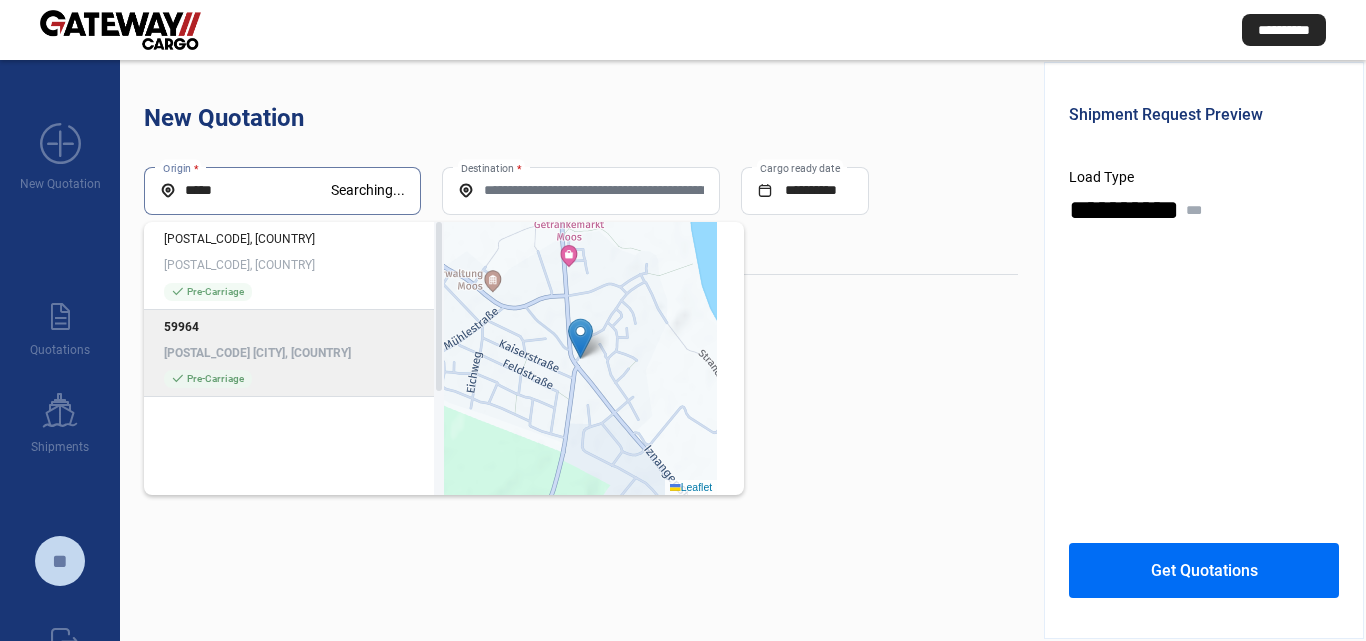 click on "[POSTAL_CODE] [CITY], [COUNTRY]" at bounding box center [294, 353] 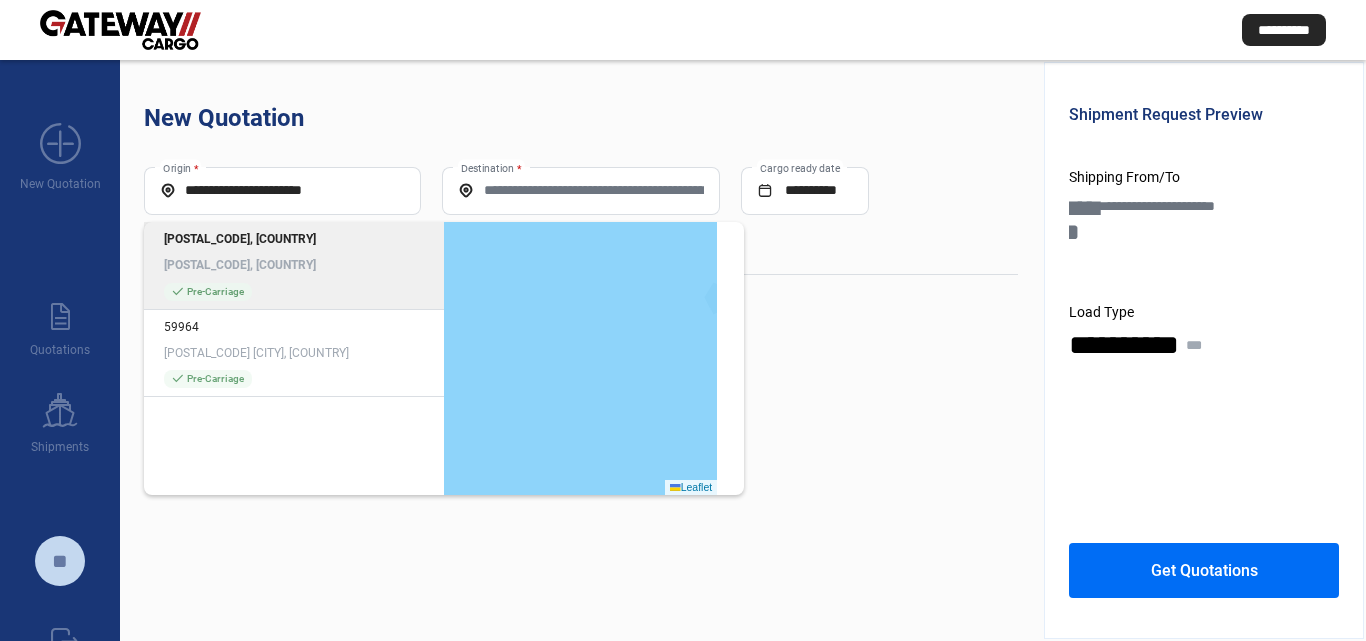 click on "Destination *" at bounding box center [580, 190] 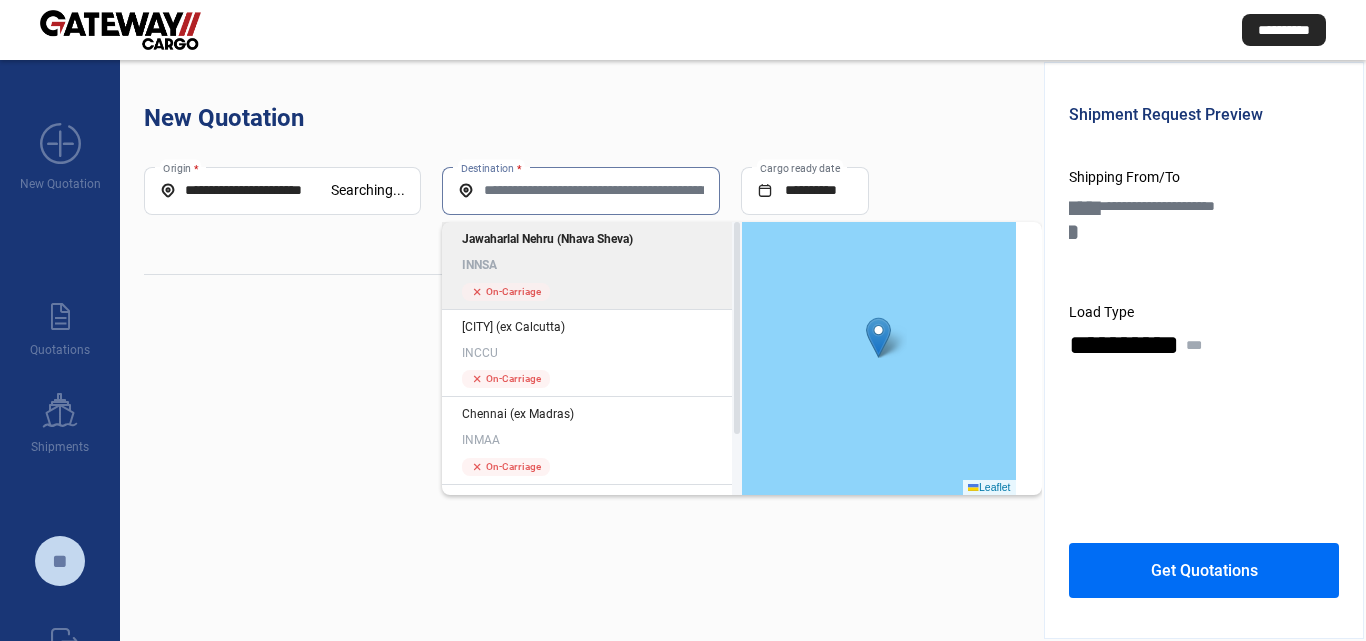 click on "Destination *" at bounding box center (580, 190) 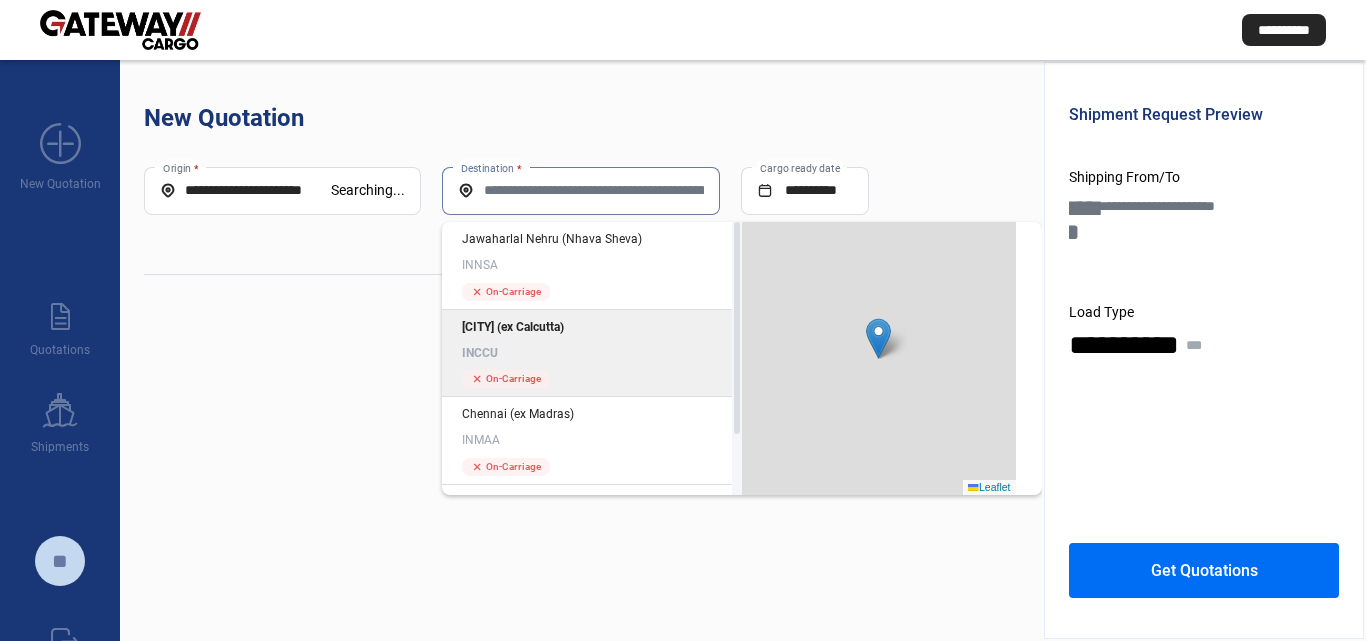 click on "cross  On-Carriage" at bounding box center (506, 379) 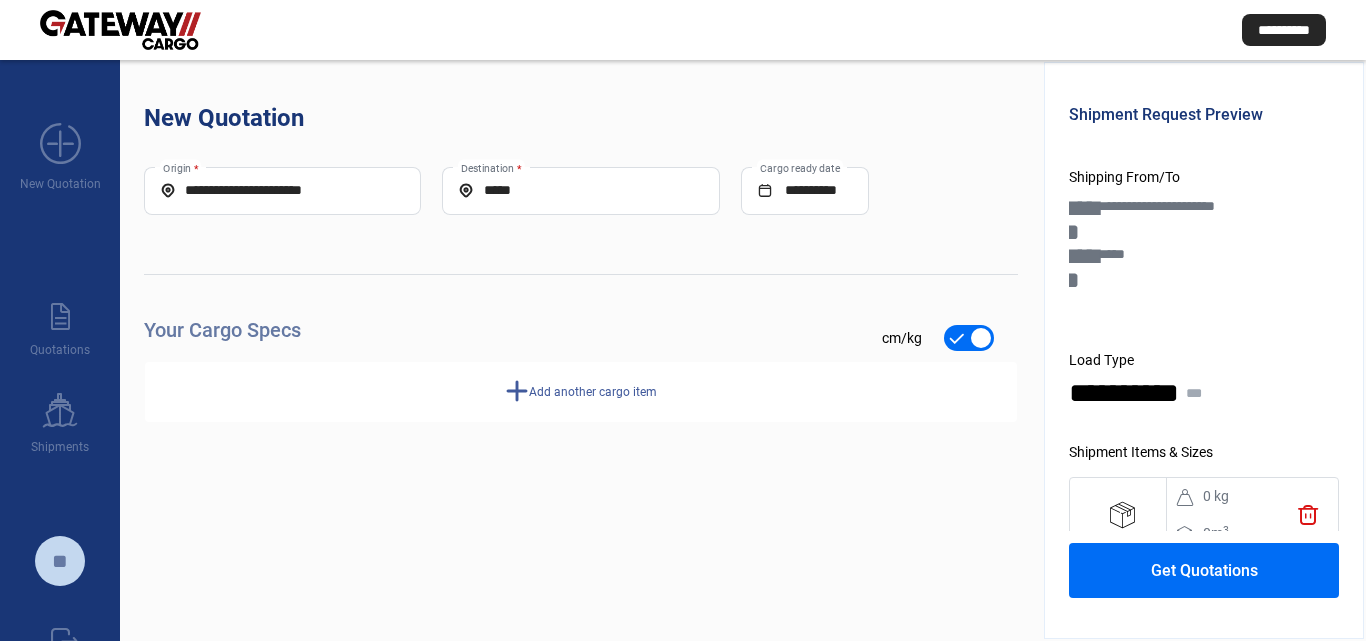 click on "*****" at bounding box center [580, 190] 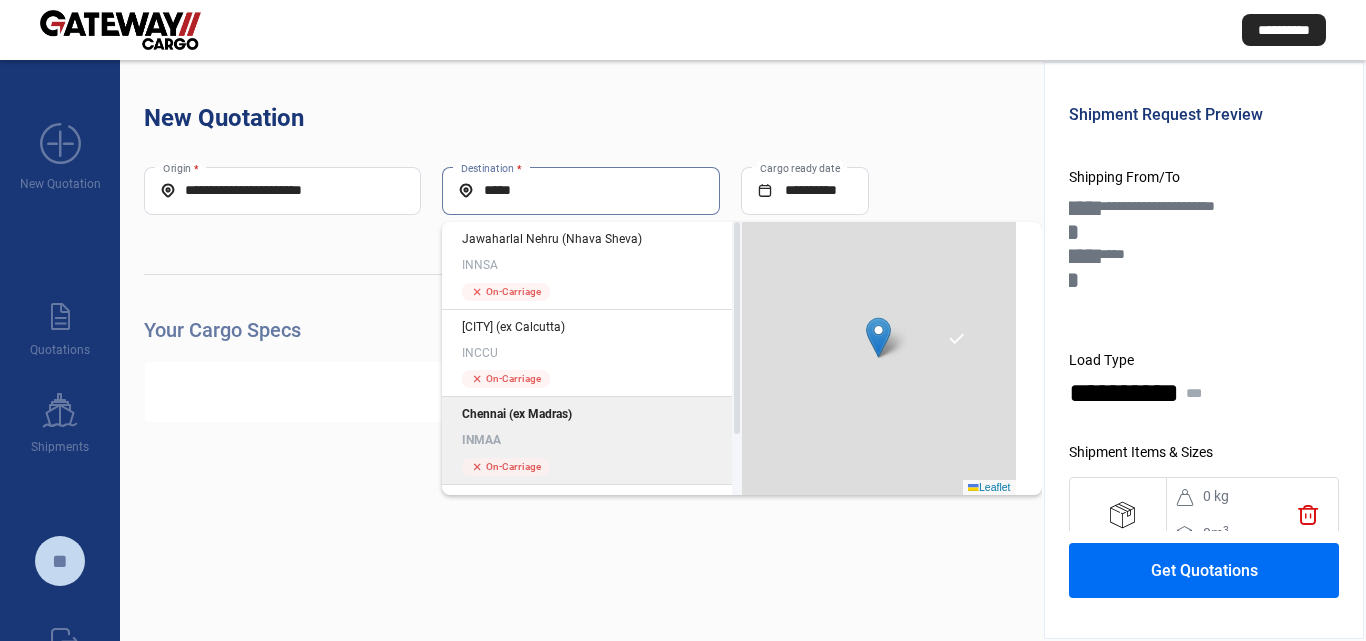 click on "Chennai (ex Madras)" at bounding box center (592, 414) 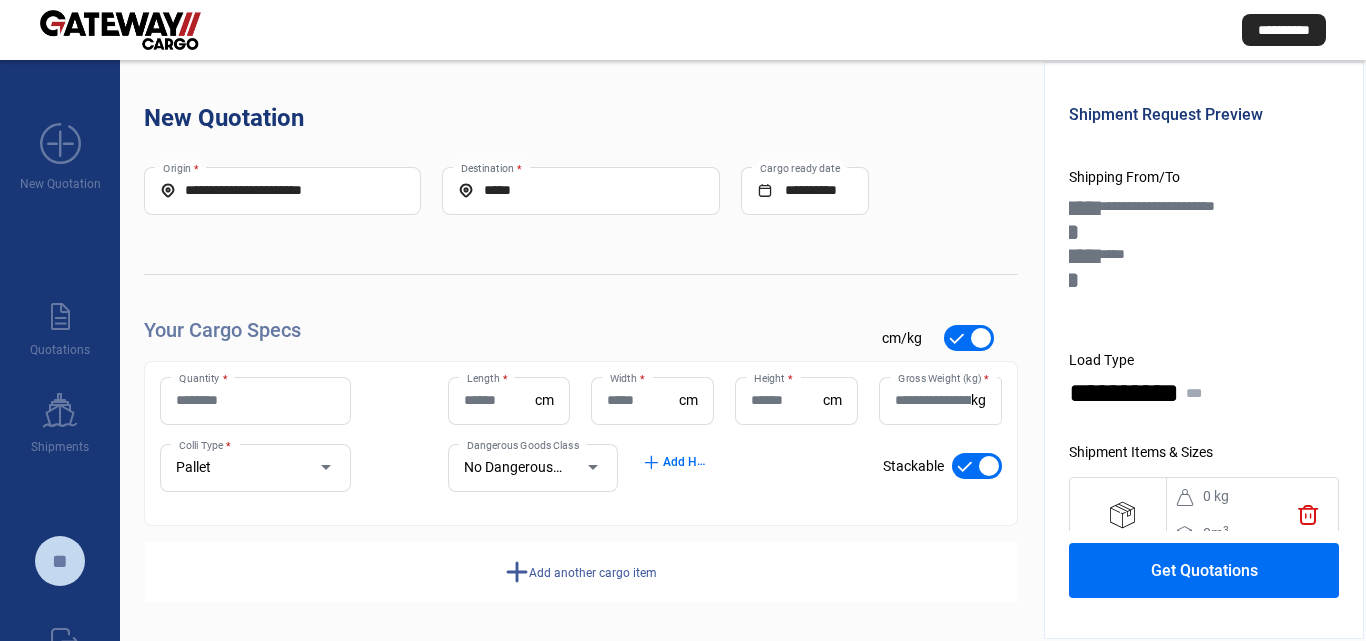 scroll, scrollTop: 2, scrollLeft: 0, axis: vertical 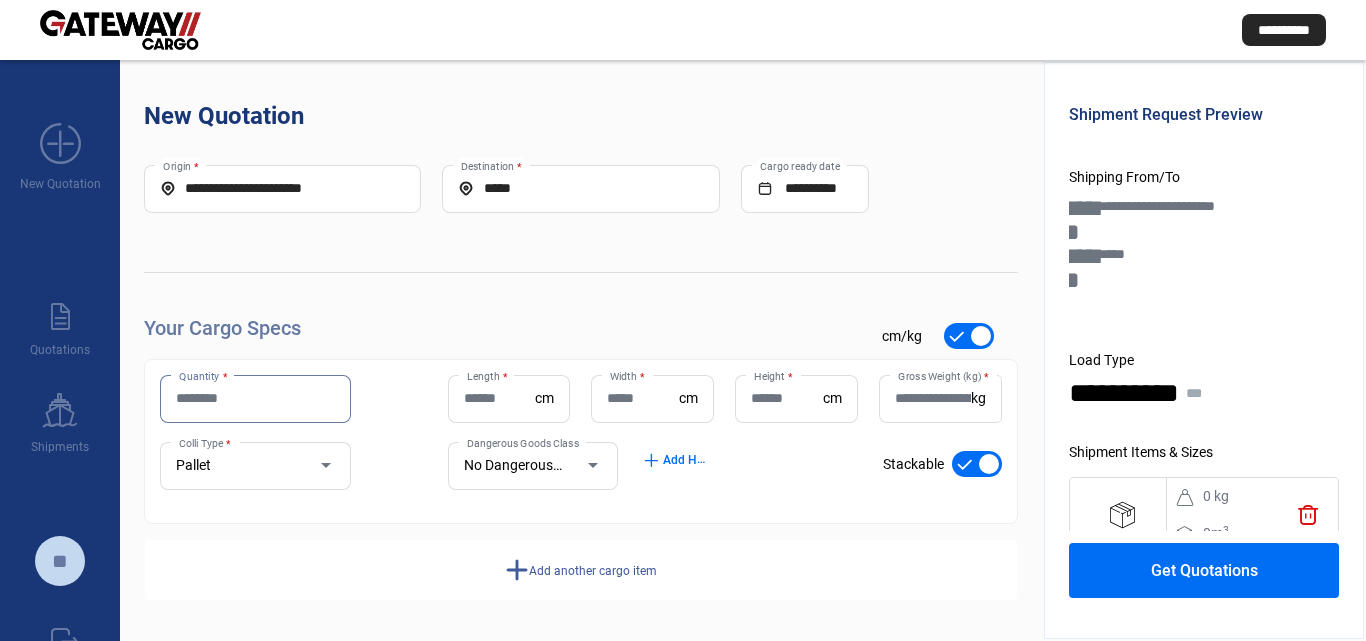 click on "Quantity *" at bounding box center [255, 398] 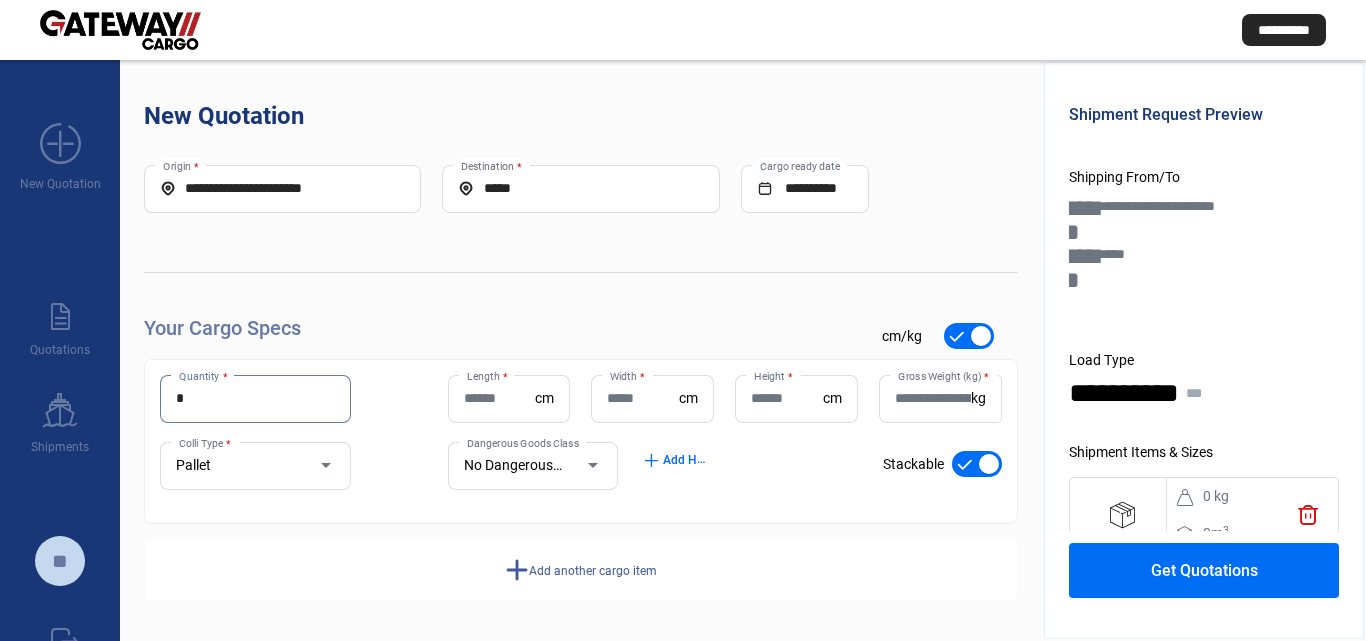 type on "*" 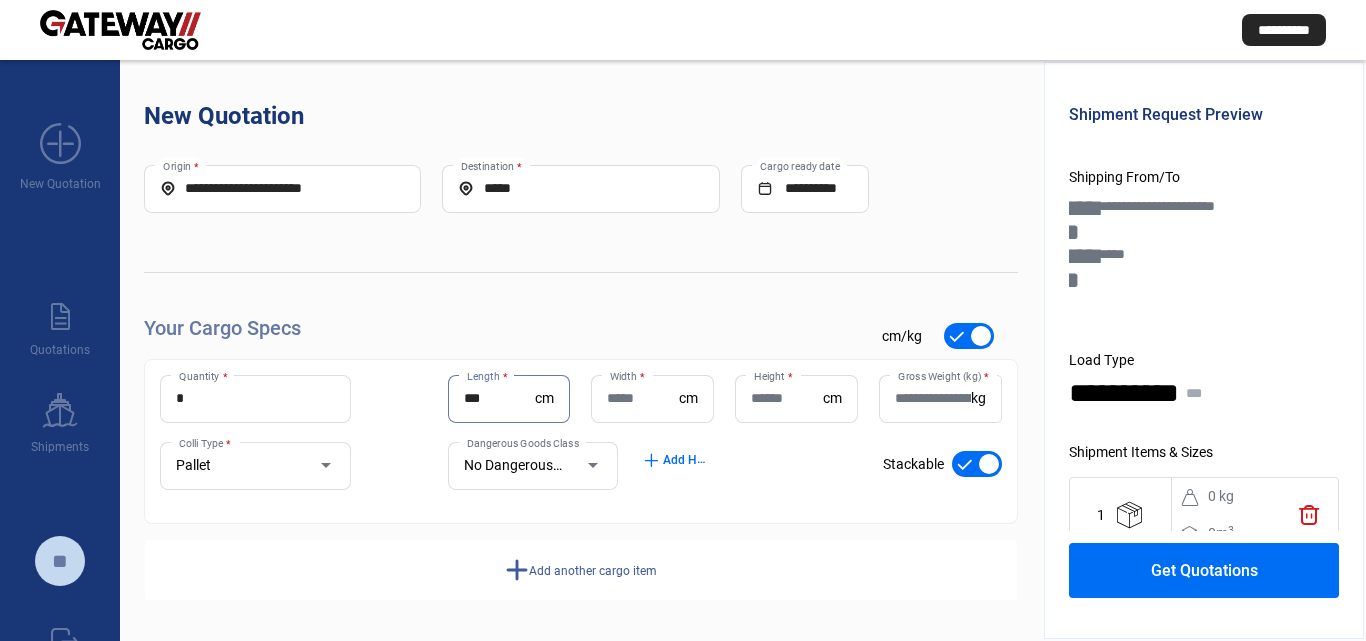 type on "***" 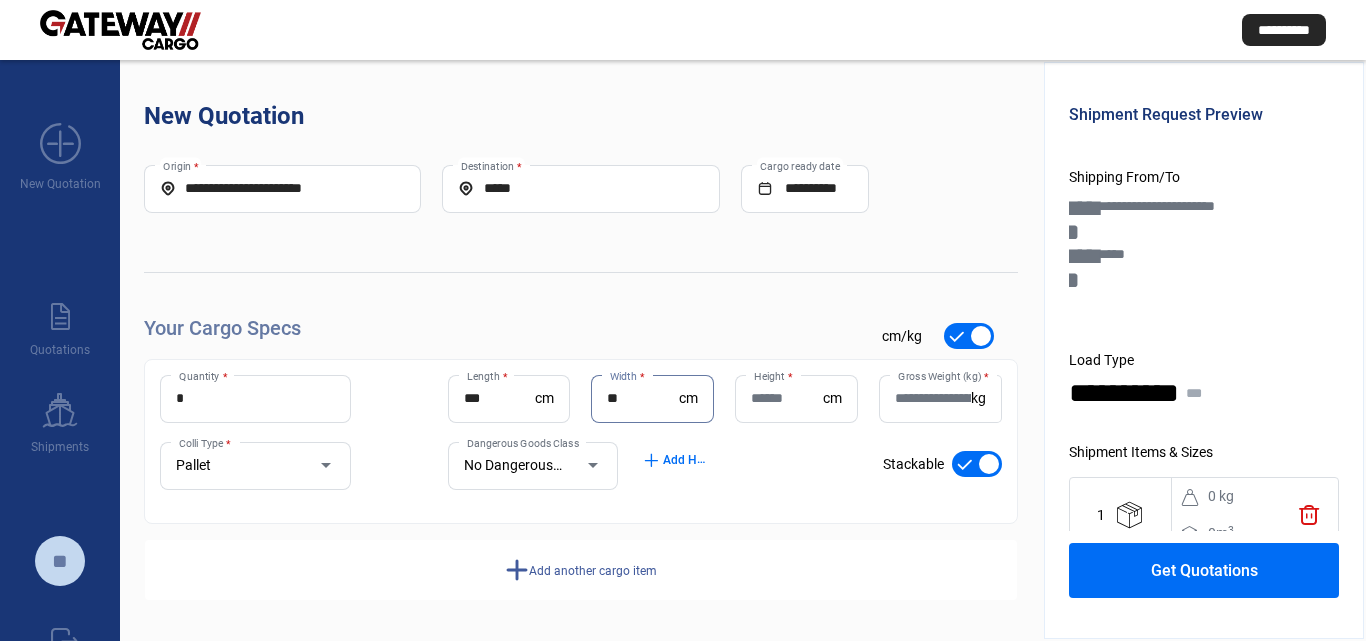 type on "**" 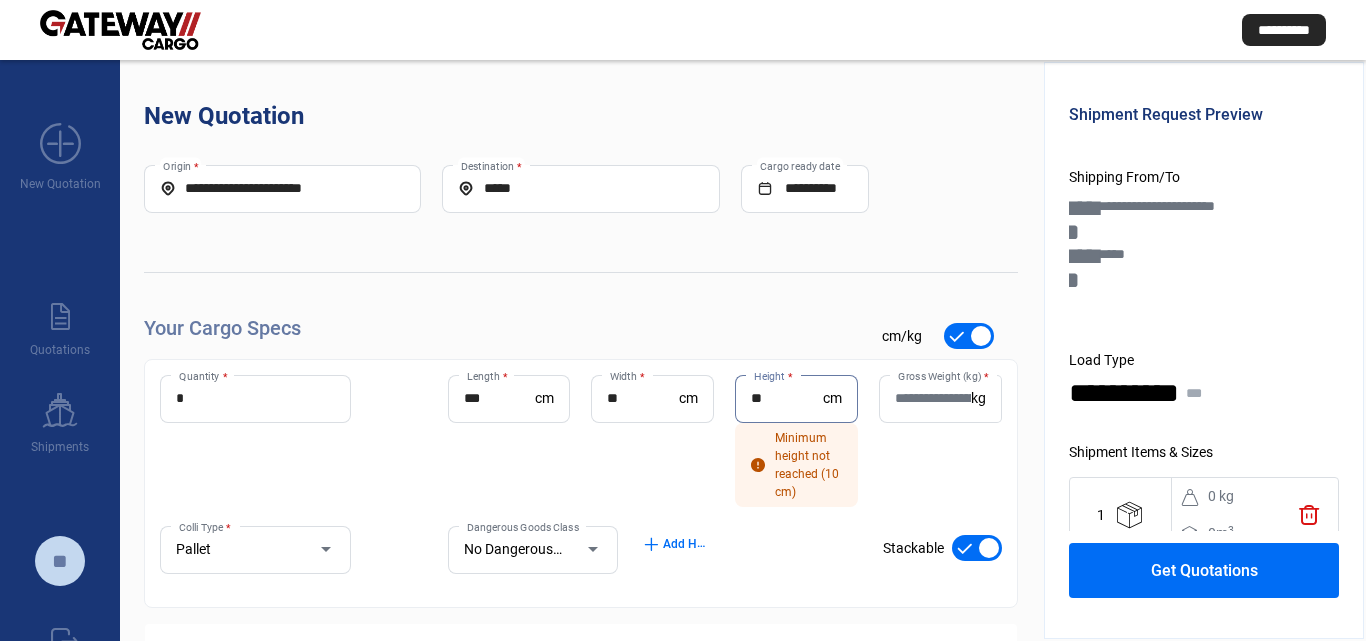 type on "**" 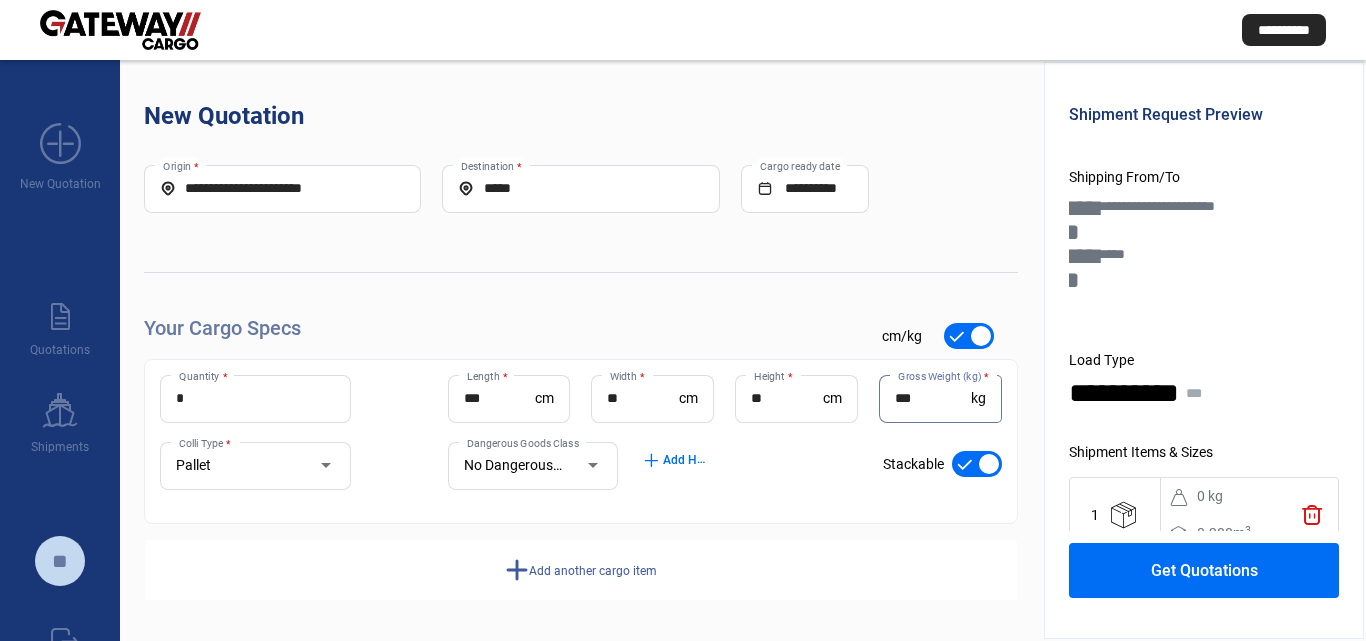 type on "***" 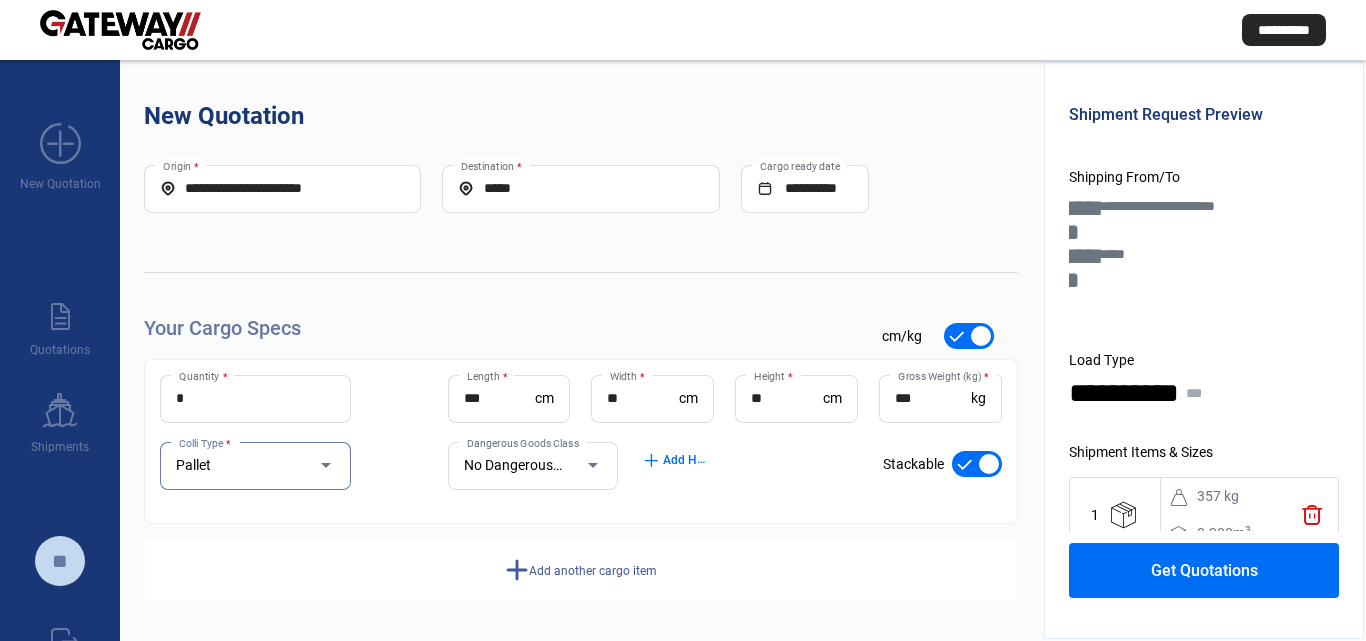 click at bounding box center [977, 464] 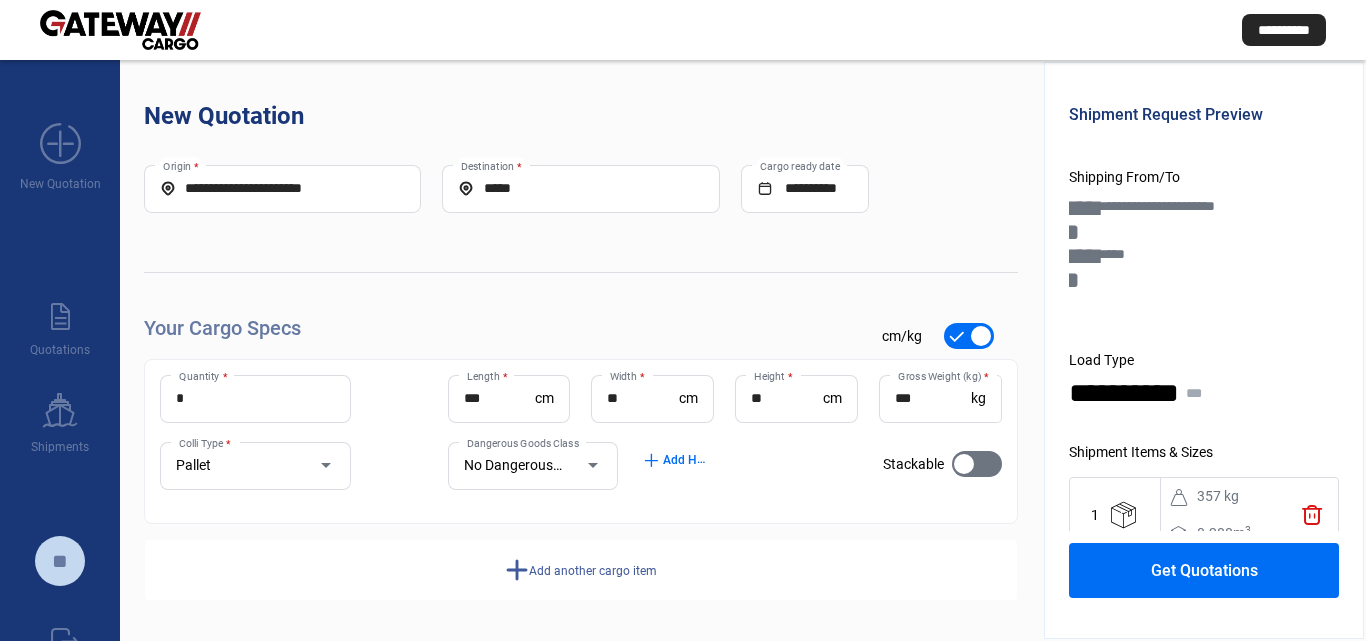 click on "Get Quotations" at bounding box center (1204, 570) 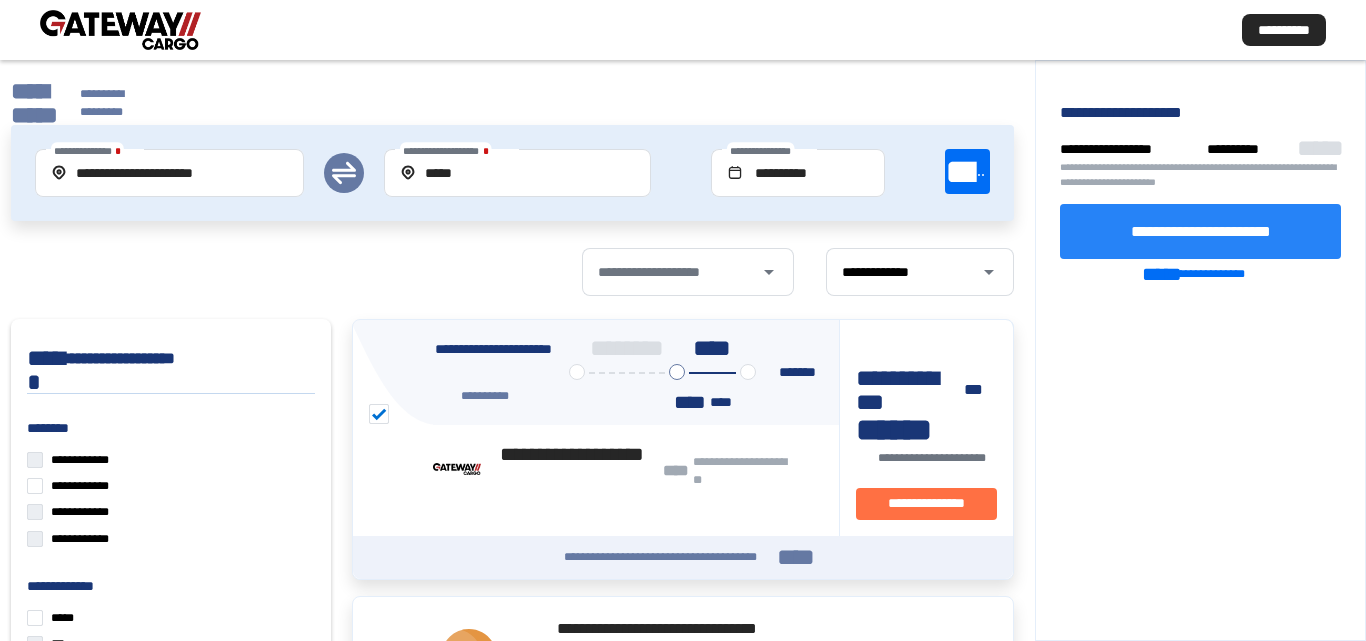 click on "**********" at bounding box center [1201, 230] 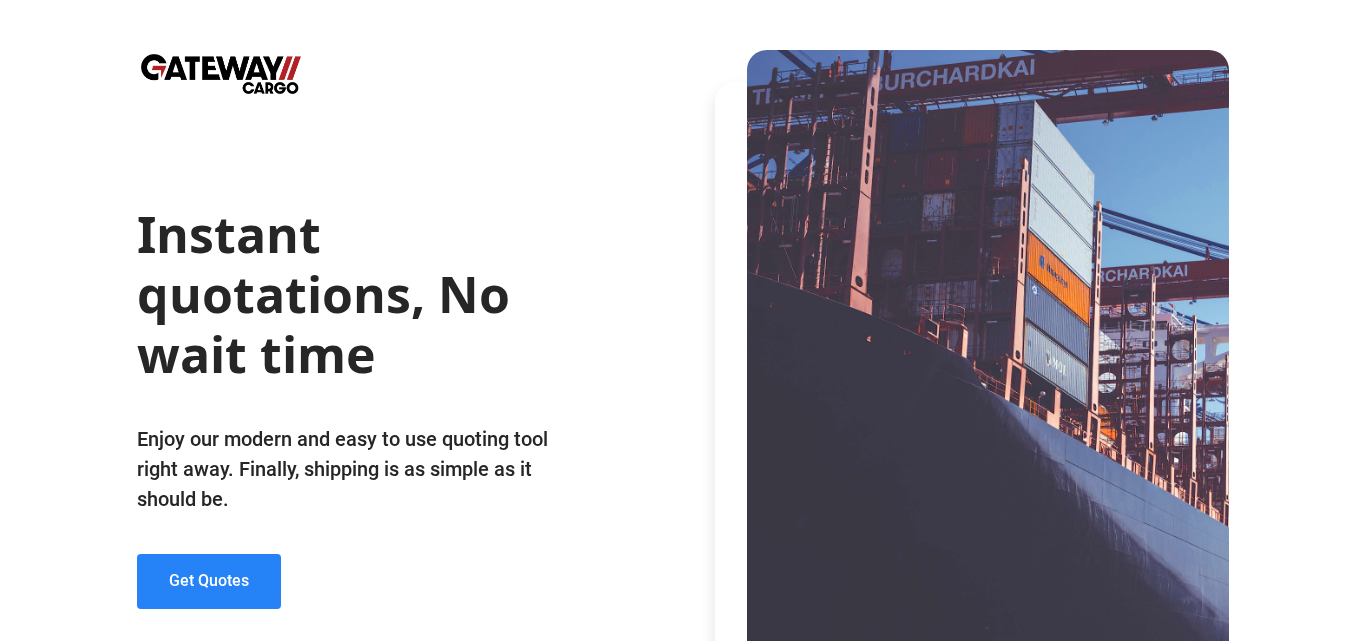 click on "Instant quotations, No wait time   Enjoy our modern and easy to use quoting tool right away. Finally, shipping is as simple as it should be.  Get Quotes" at bounding box center (349, 461) 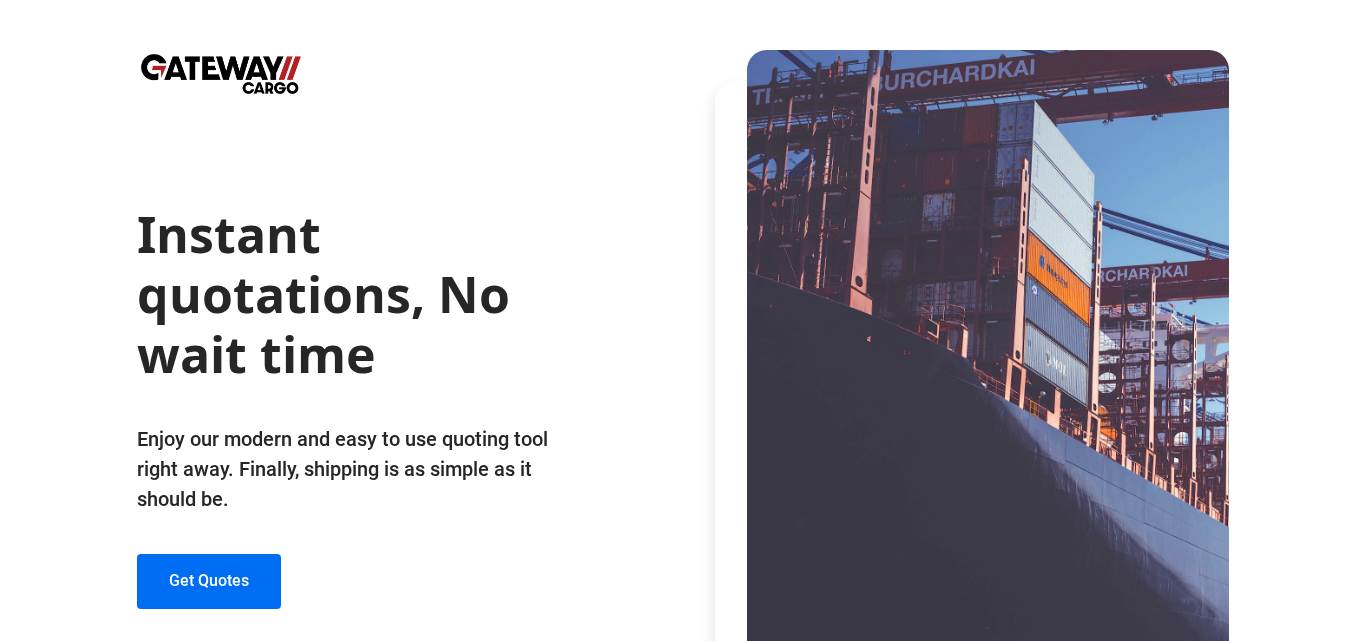 type 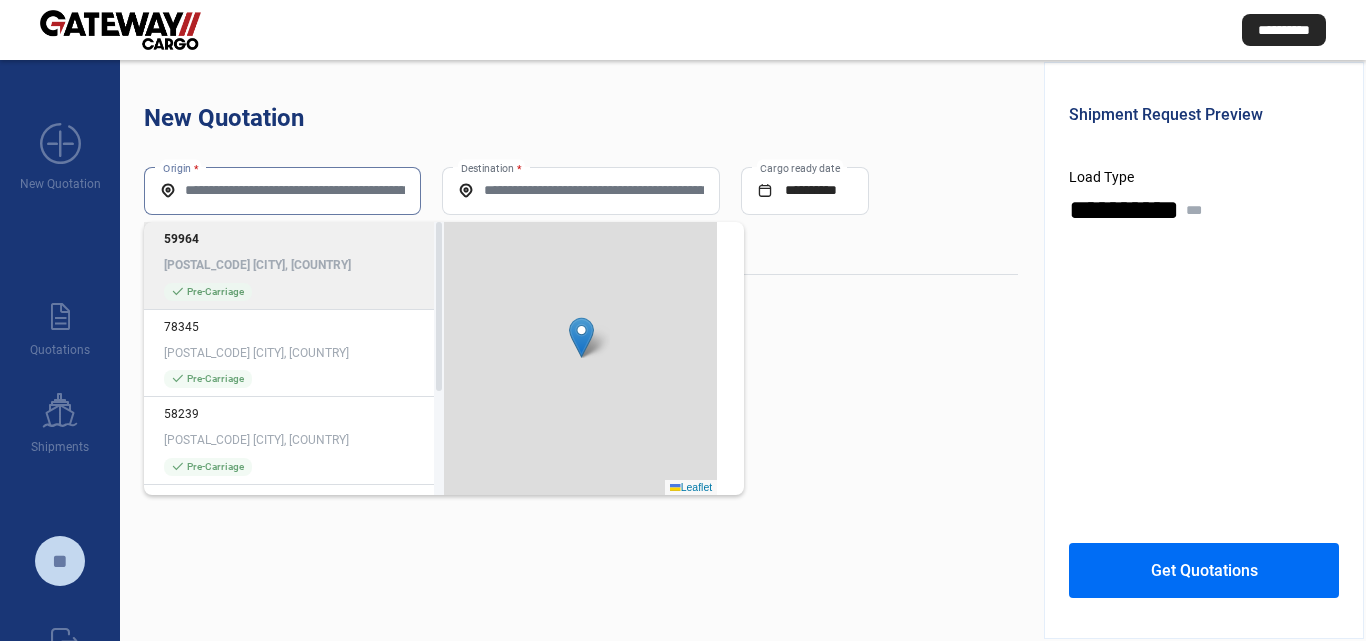 click on "Origin *" at bounding box center (282, 190) 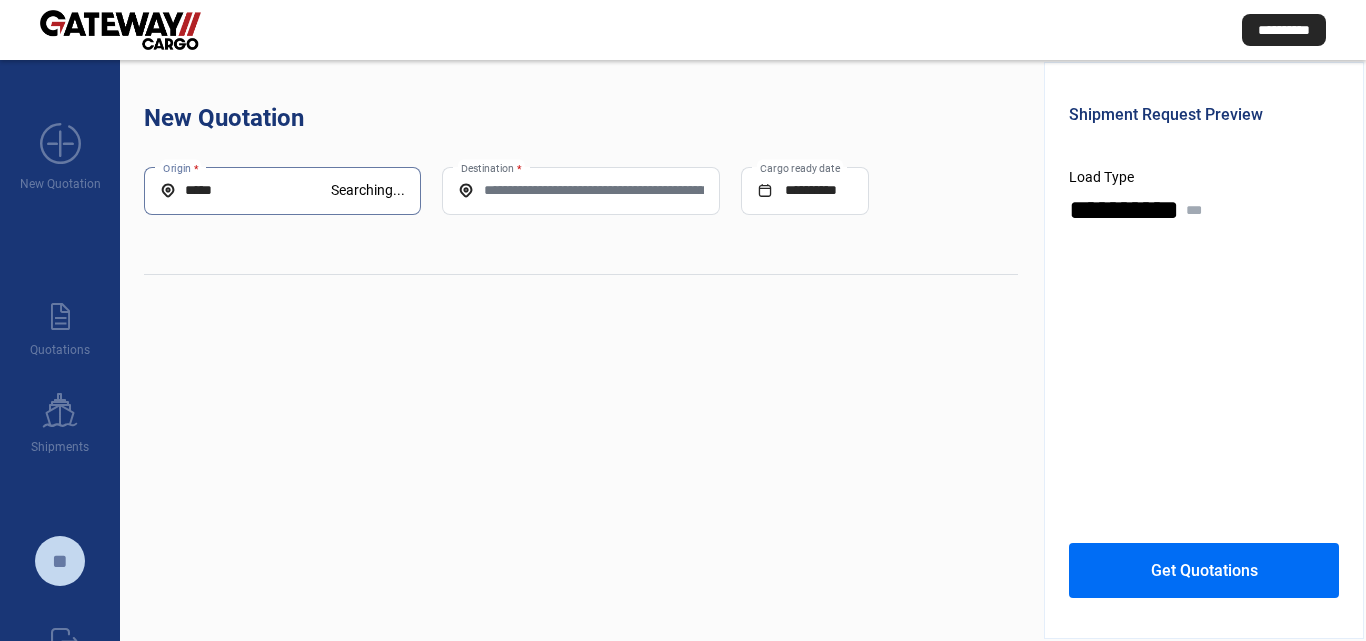 click on "*****" at bounding box center [245, 190] 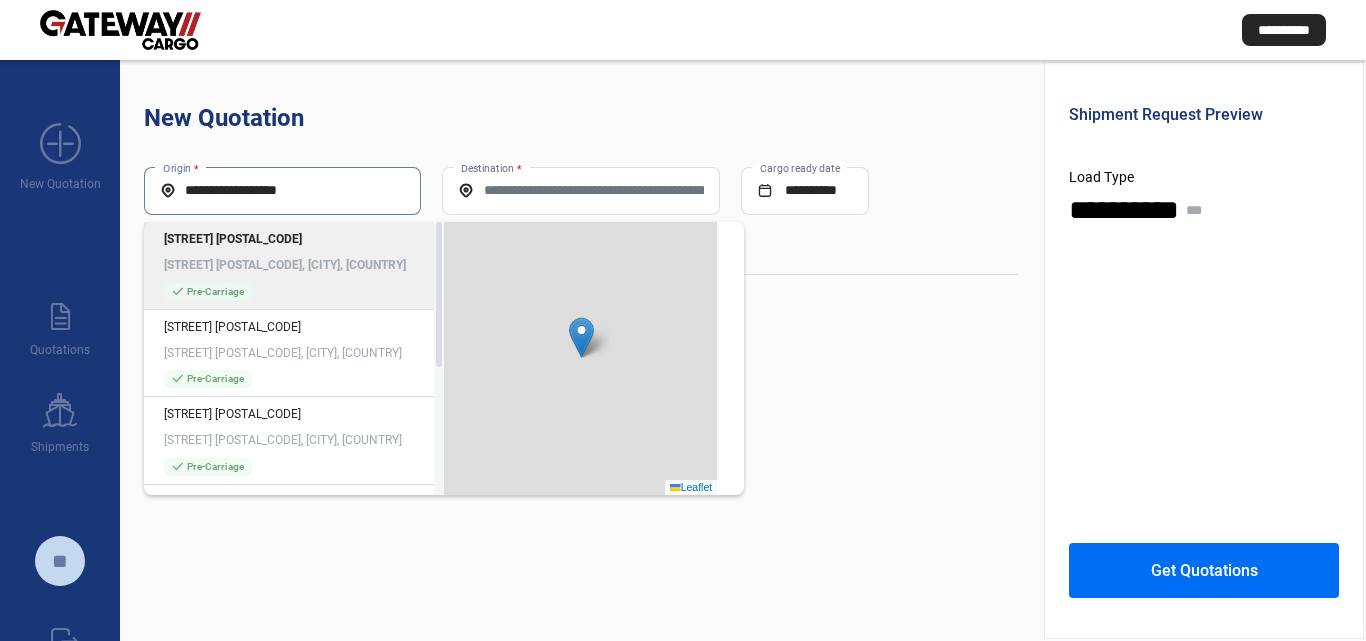 type on "**********" 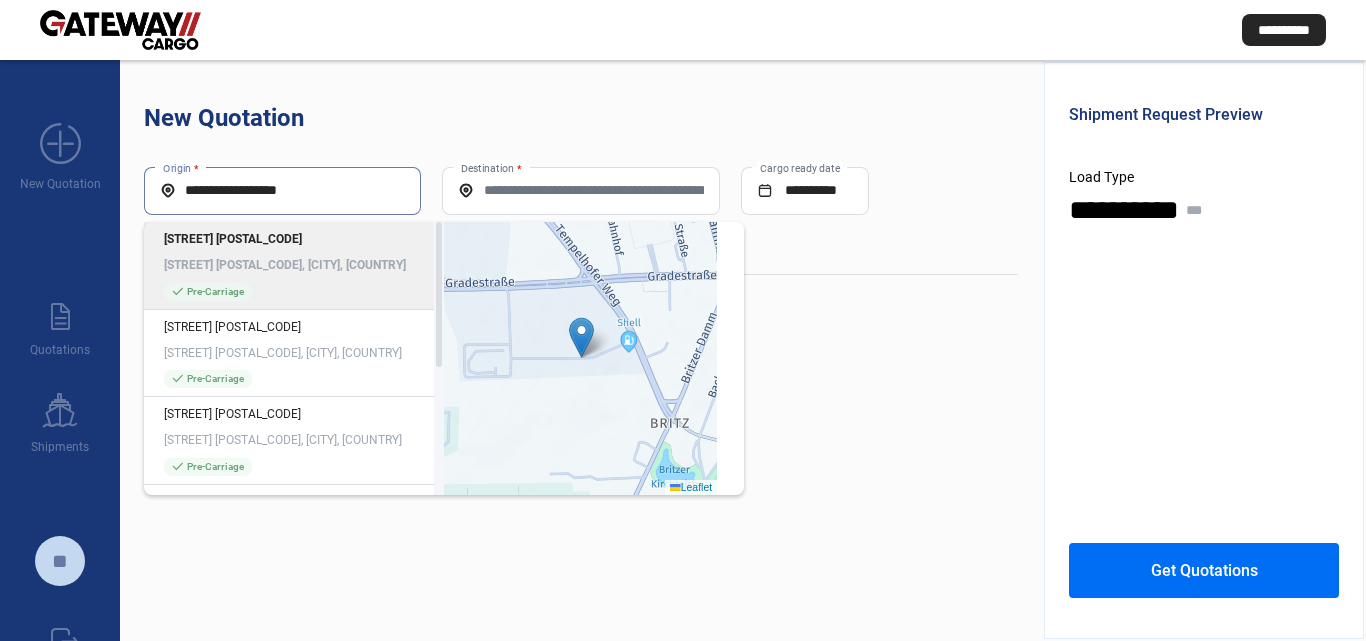 click on "[STREET] [POSTAL_CODE], [CITY], [COUNTRY]" at bounding box center (294, 265) 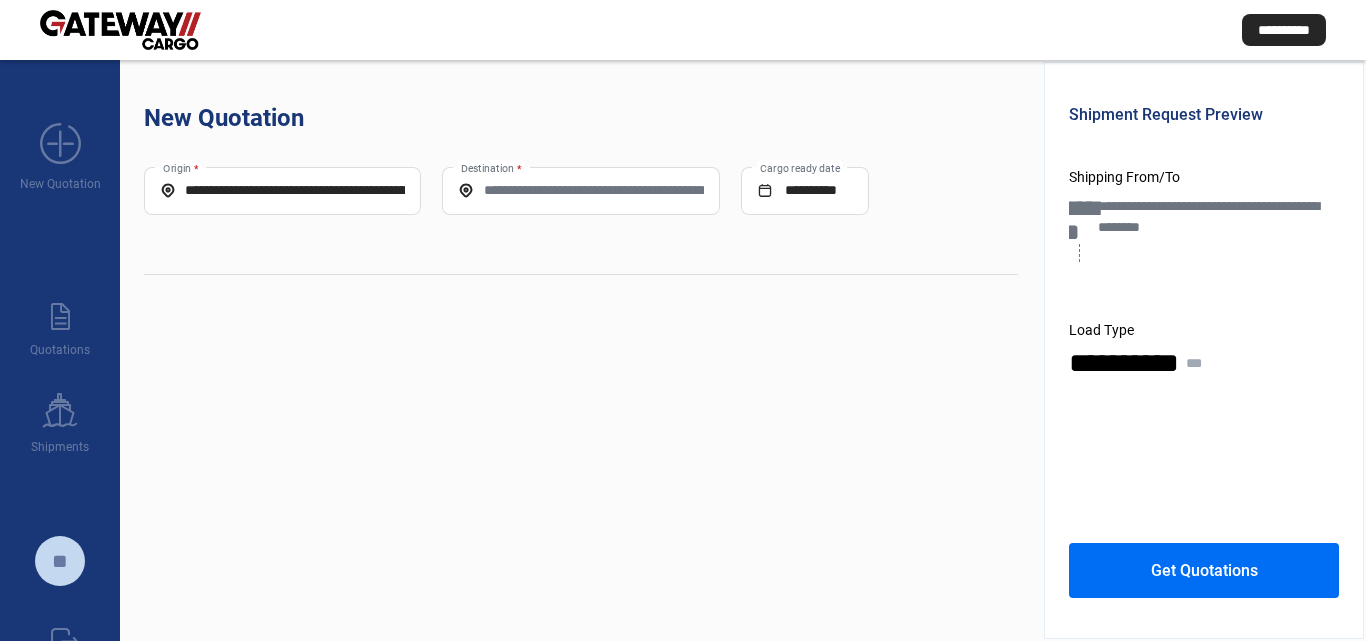 click on "Destination *" at bounding box center [580, 191] 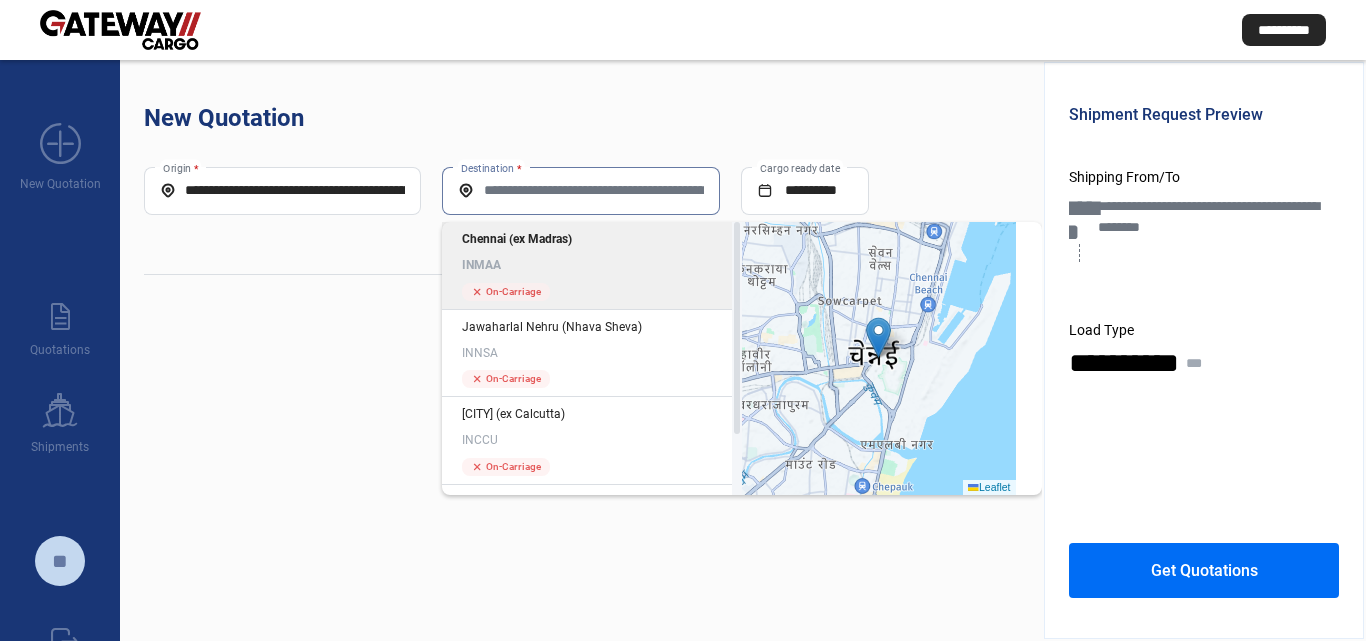 click on "INMAA" at bounding box center [592, 265] 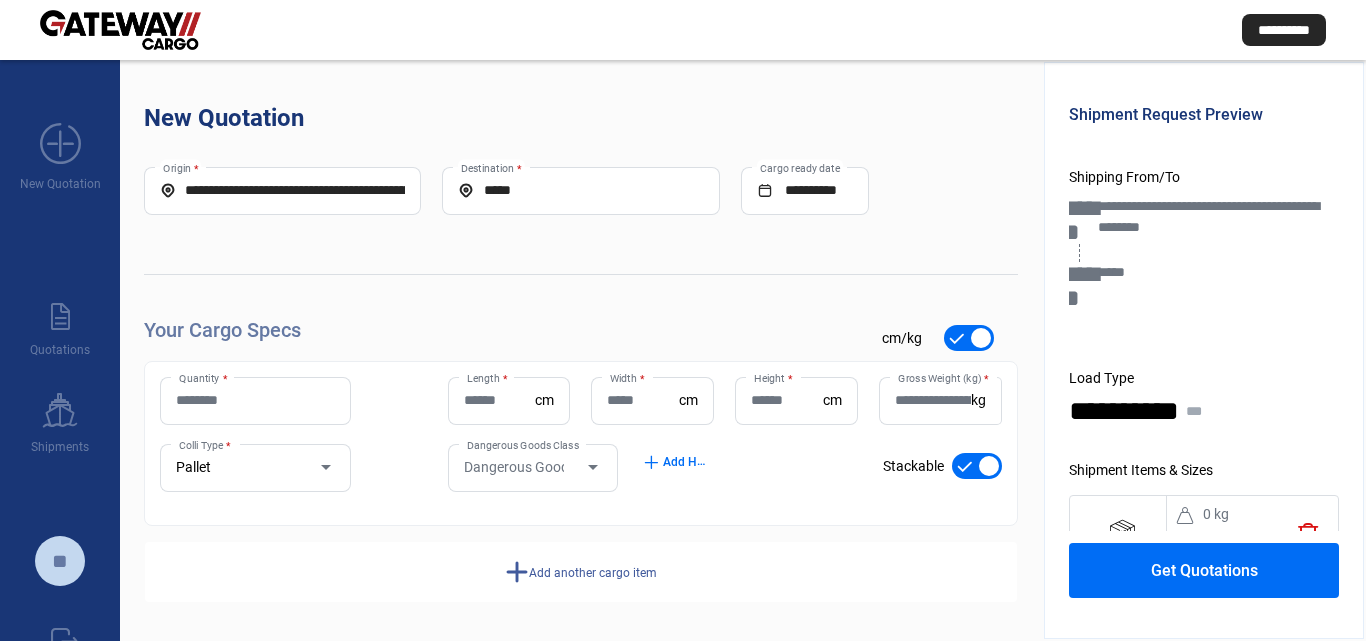 click on "Quantity *" at bounding box center [255, 400] 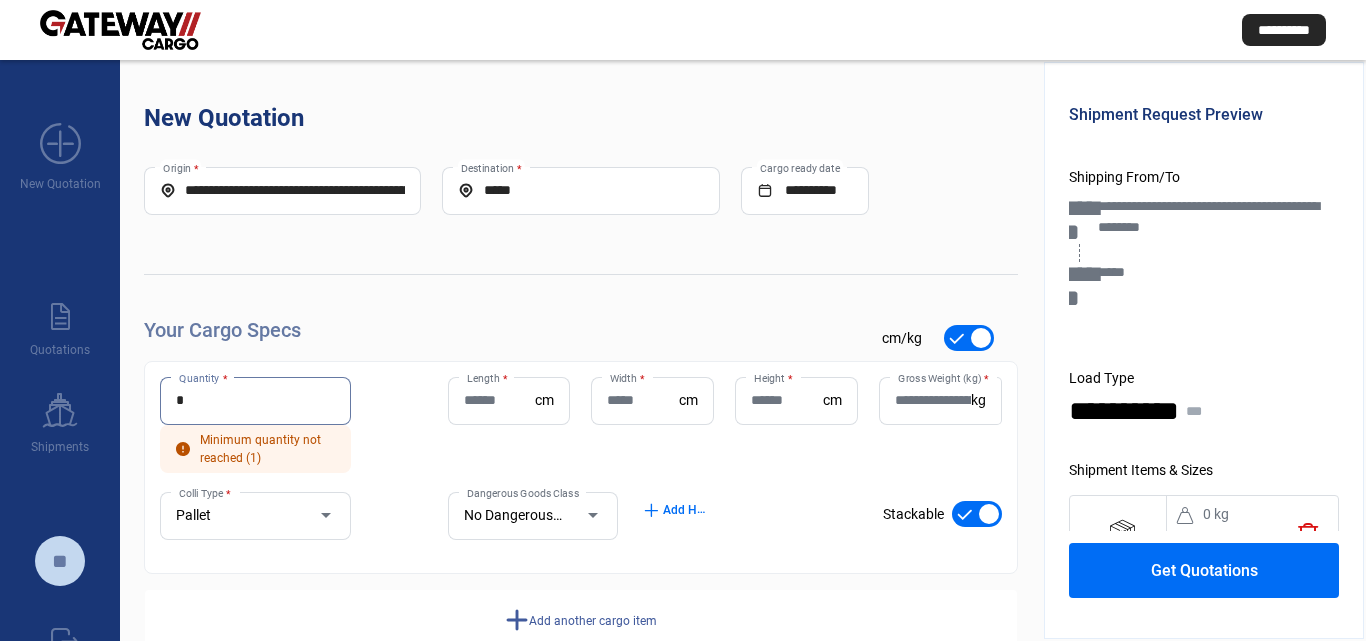 type on "*" 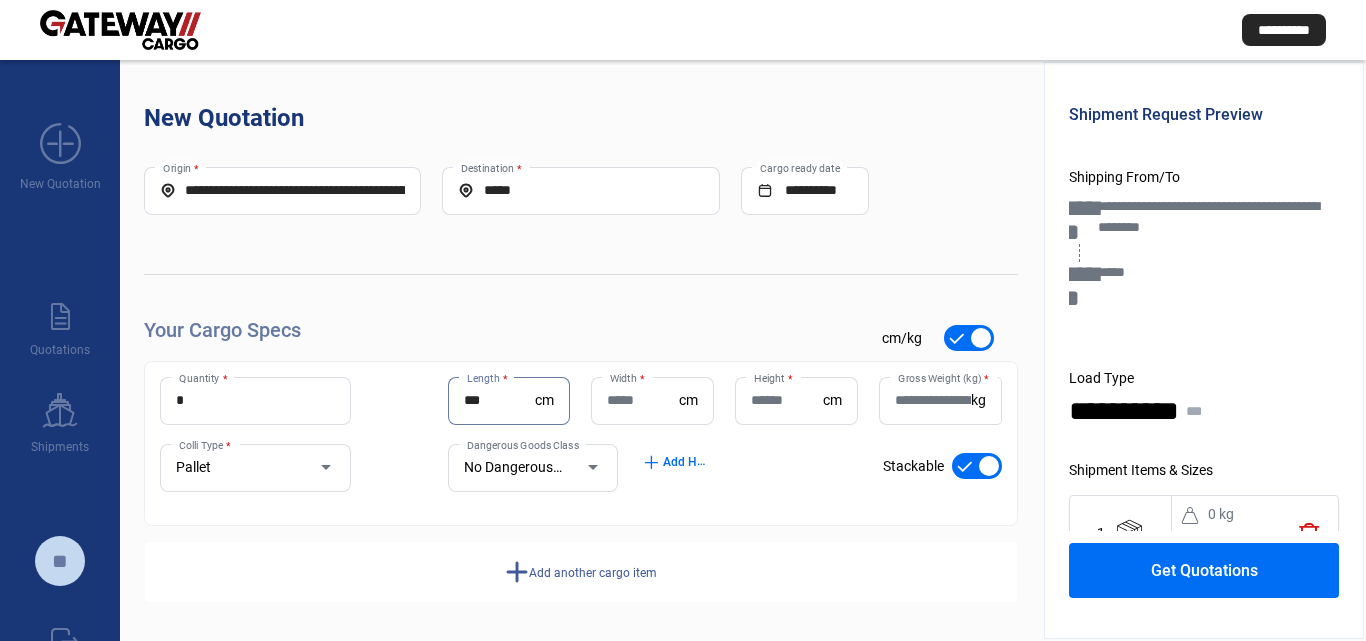 type on "***" 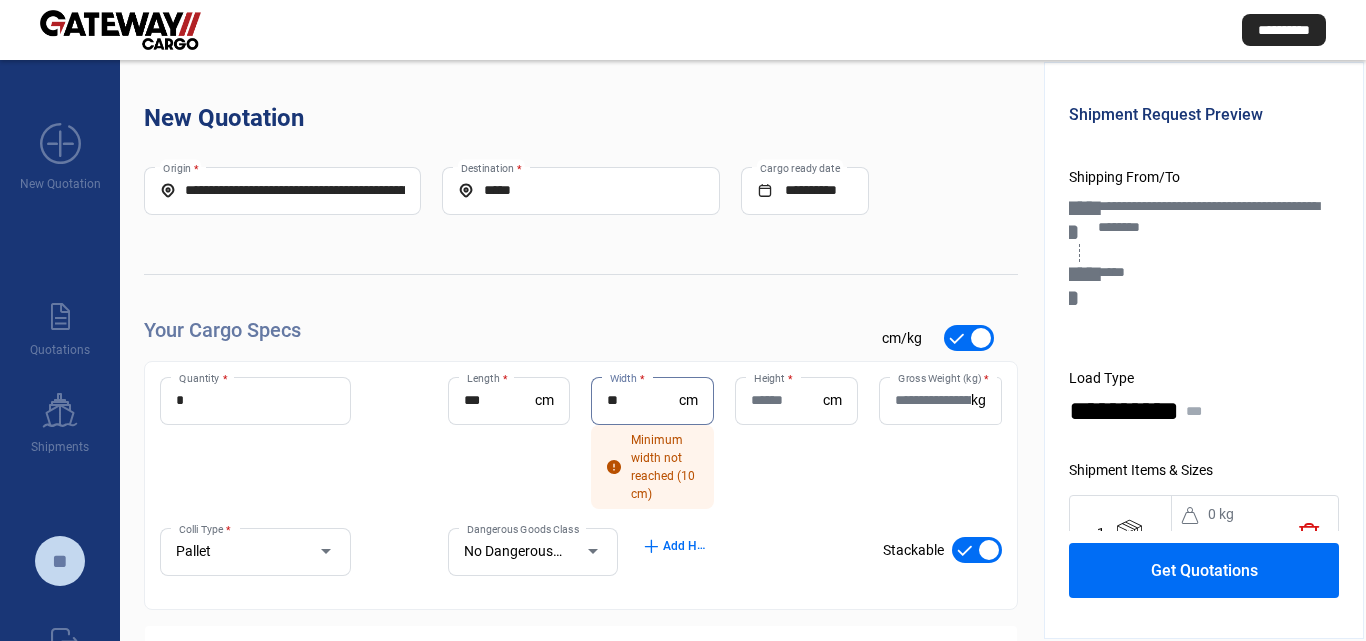 type on "**" 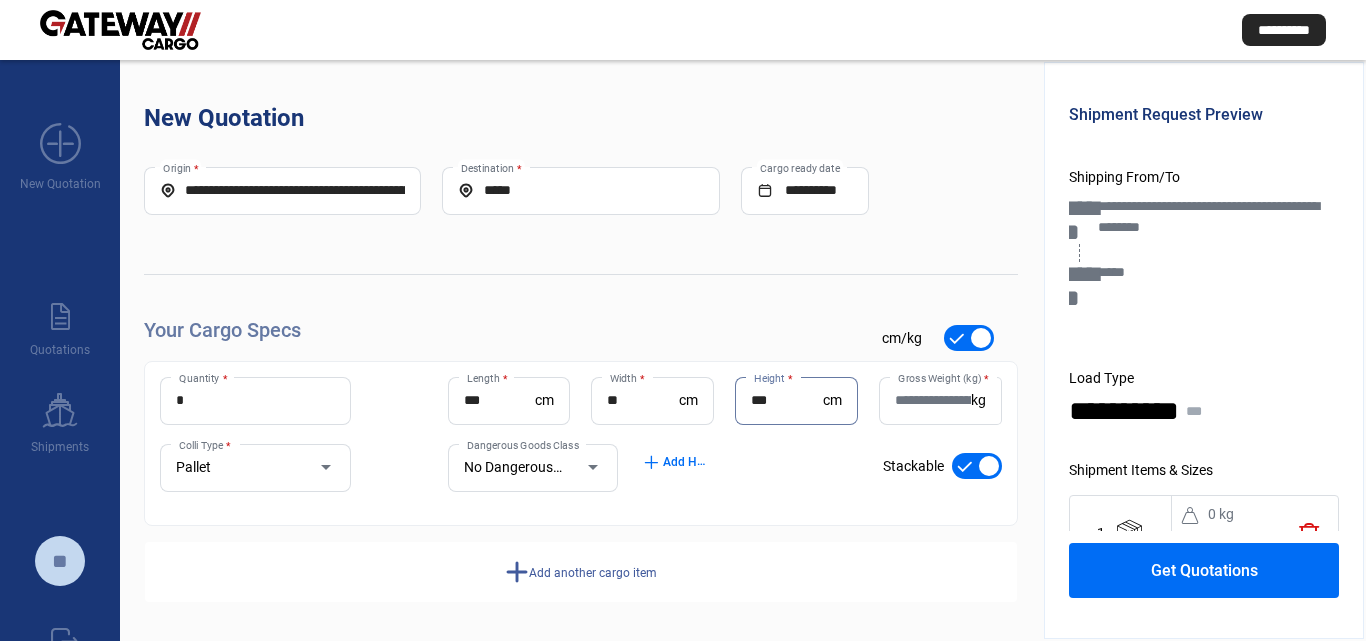 type on "***" 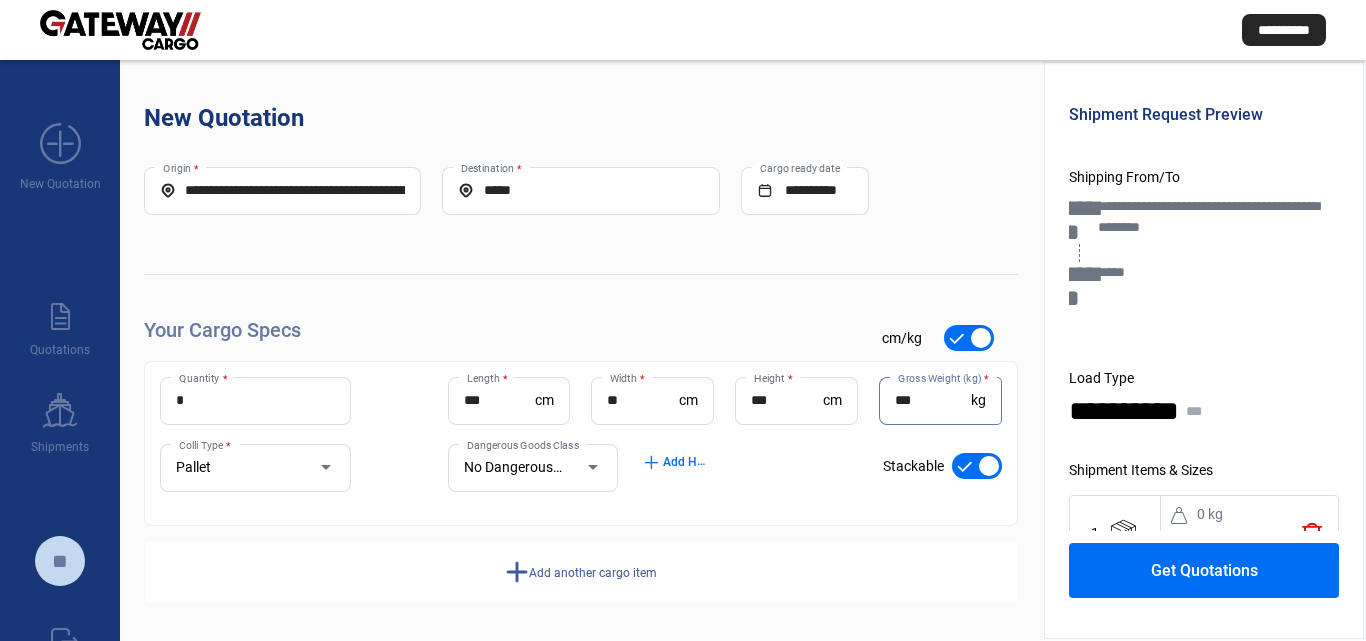 type on "***" 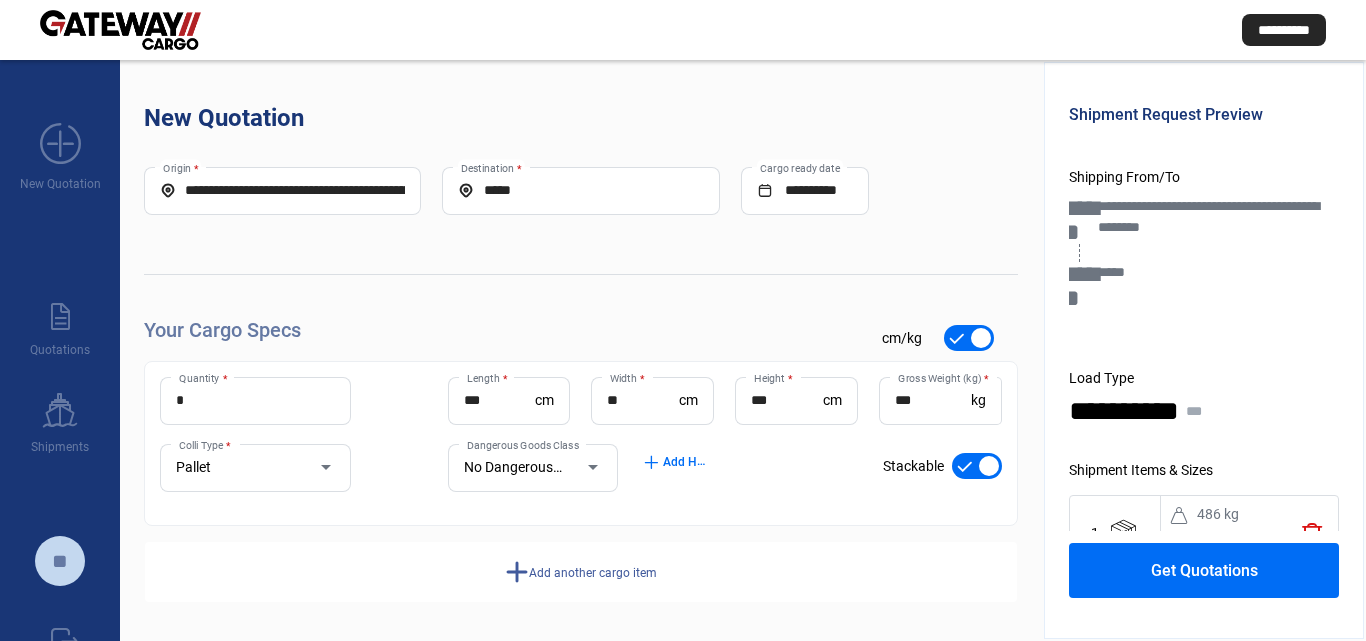 click on "Get Quotations" at bounding box center [1204, 570] 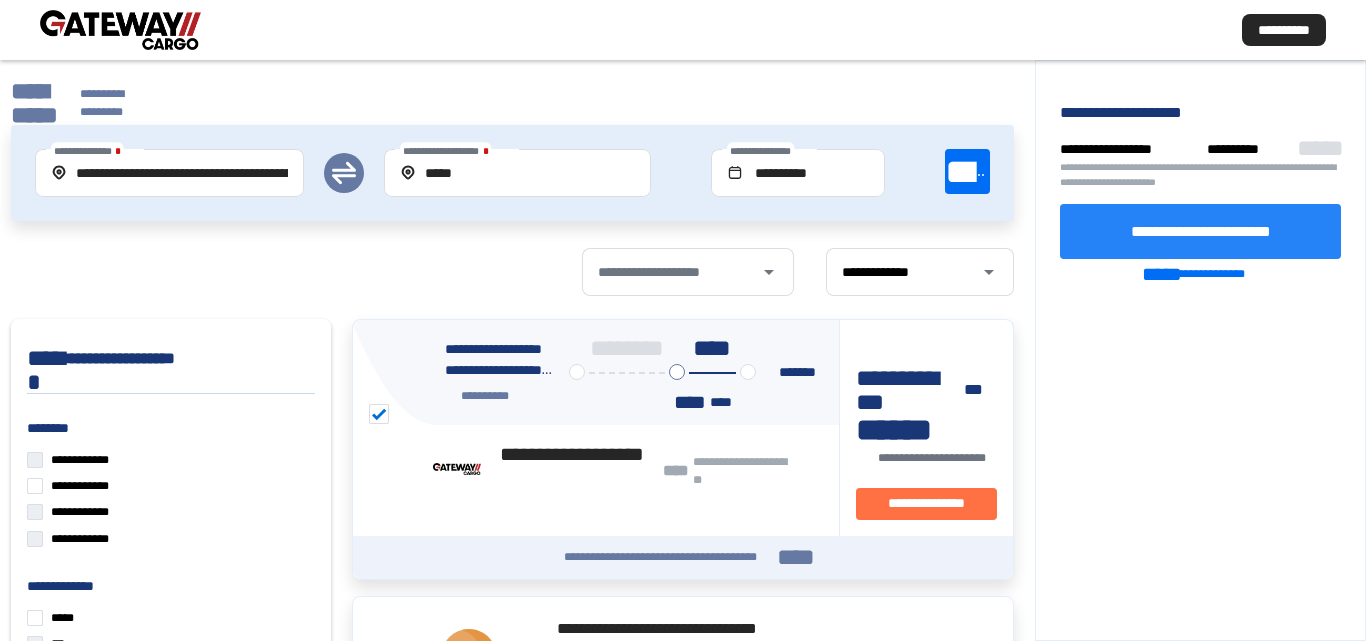 click on "**********" at bounding box center [1200, 231] 